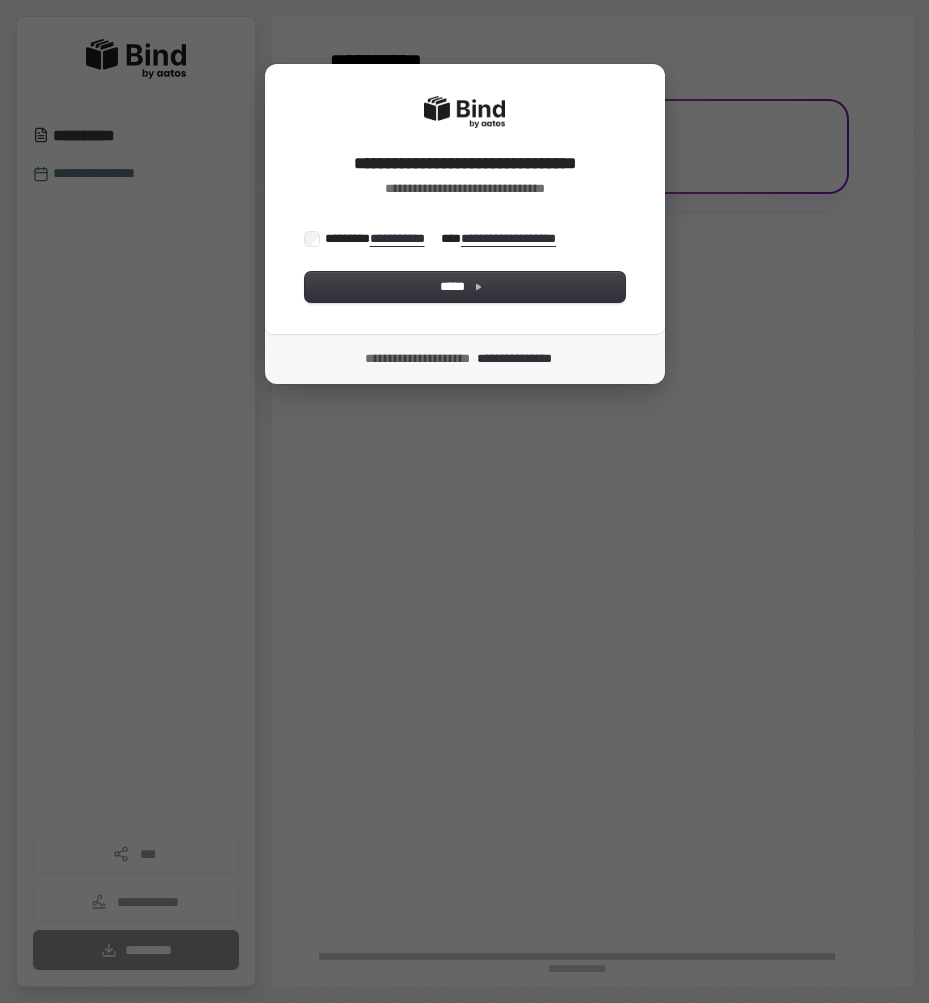 scroll, scrollTop: 0, scrollLeft: 0, axis: both 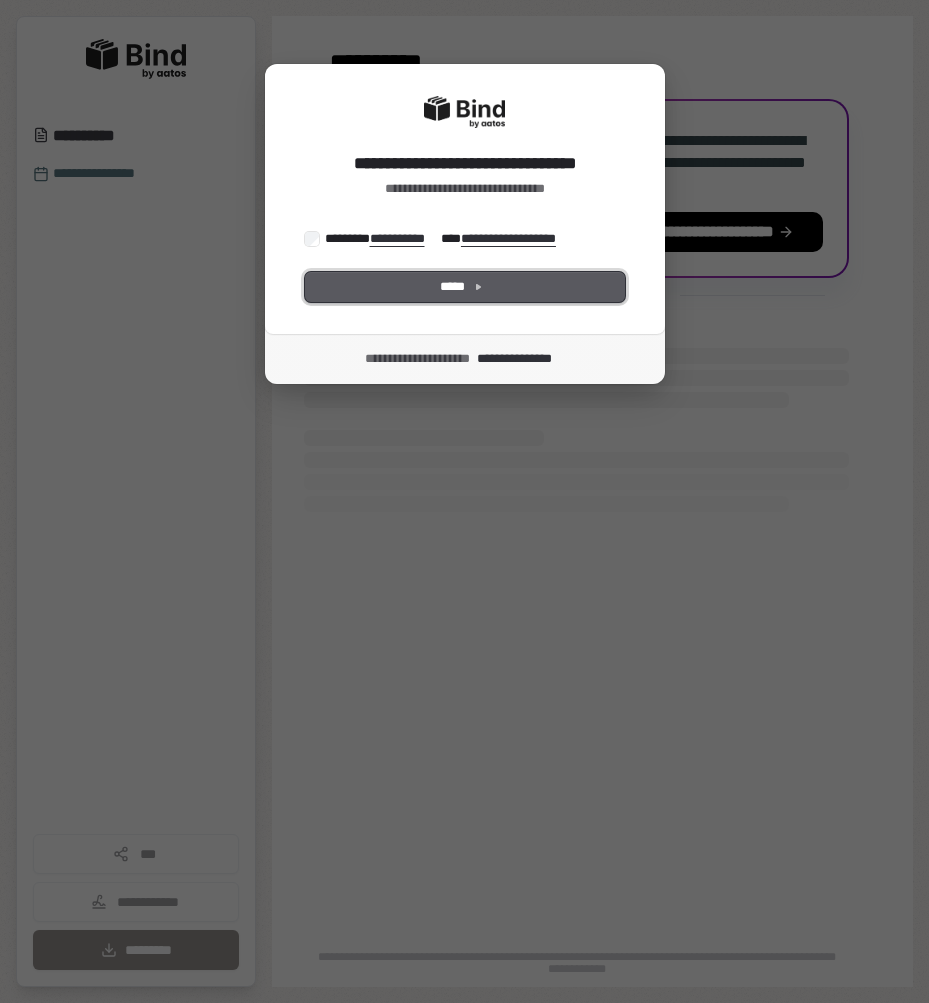 click on "*****" at bounding box center (465, 287) 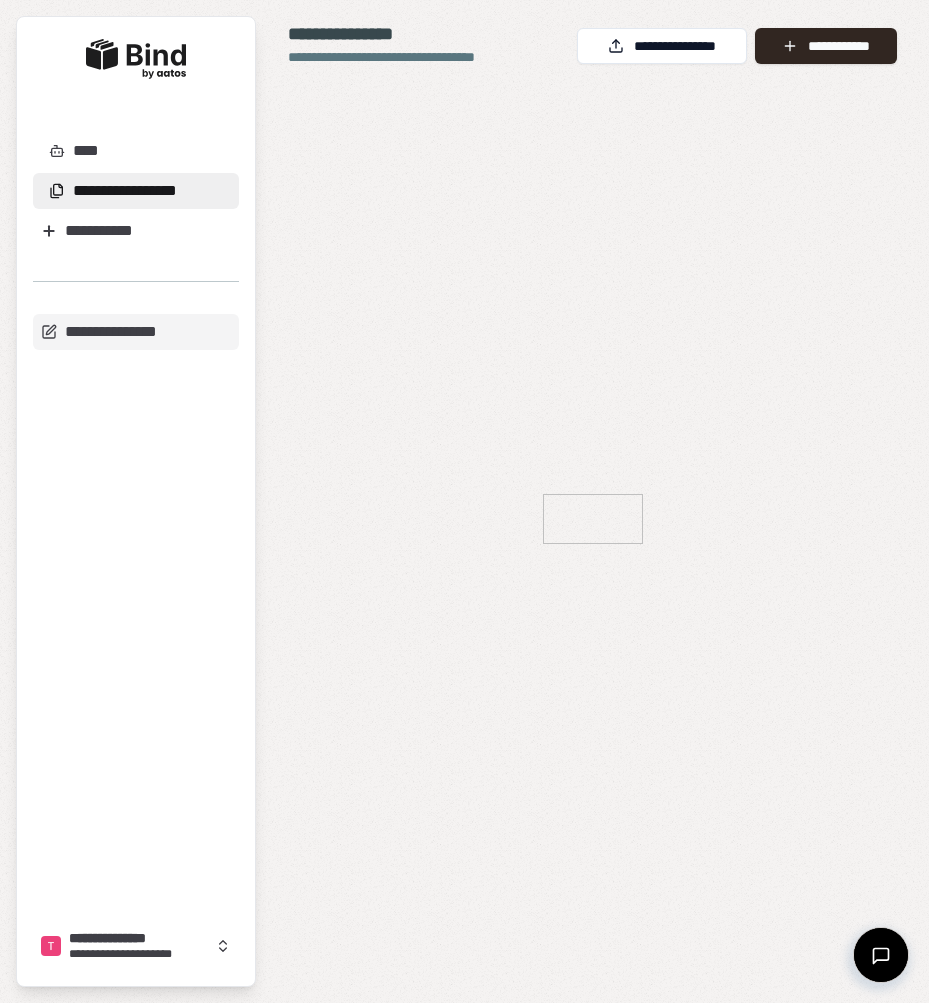 scroll, scrollTop: 0, scrollLeft: 0, axis: both 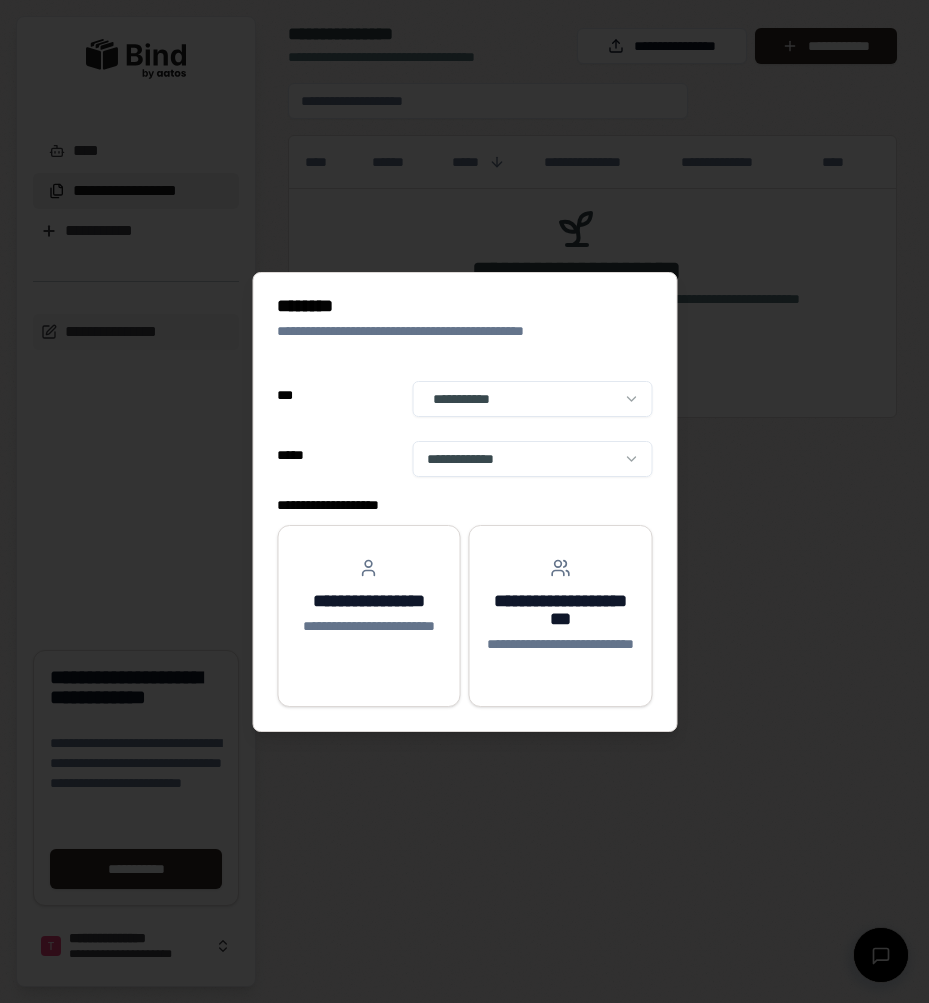 select on "**" 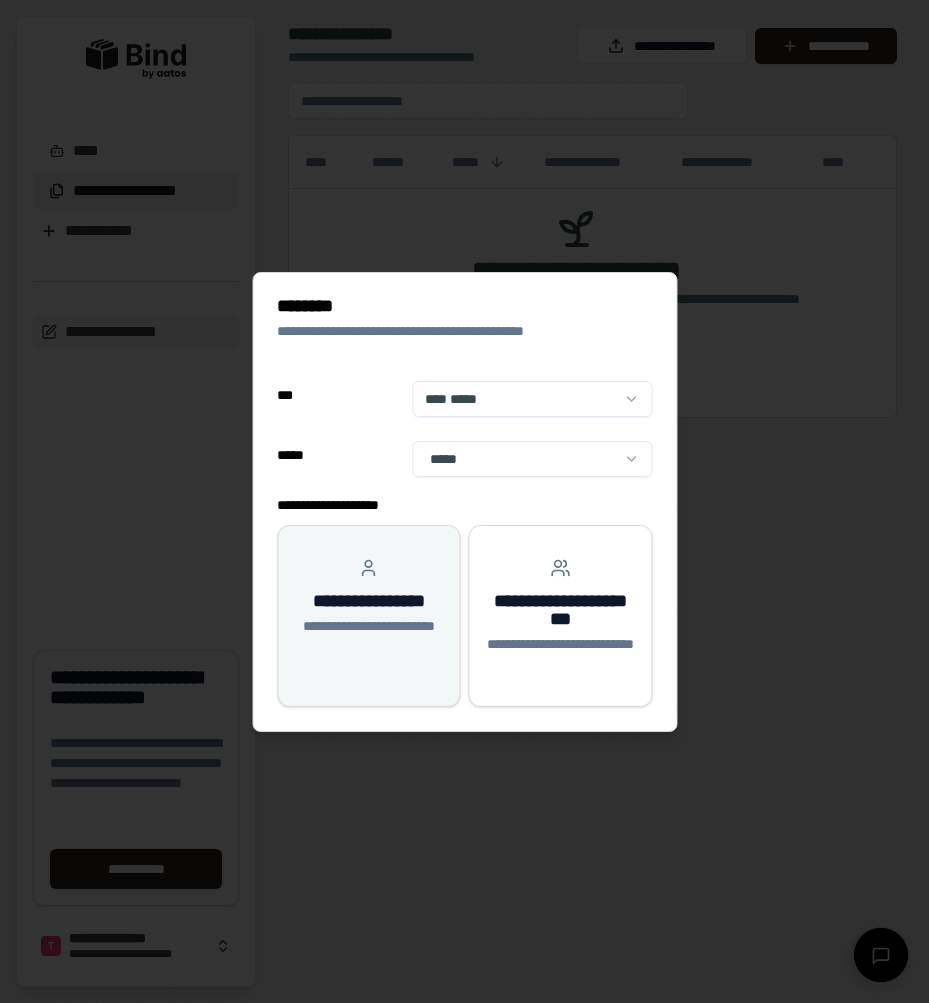click on "**********" at bounding box center (369, 601) 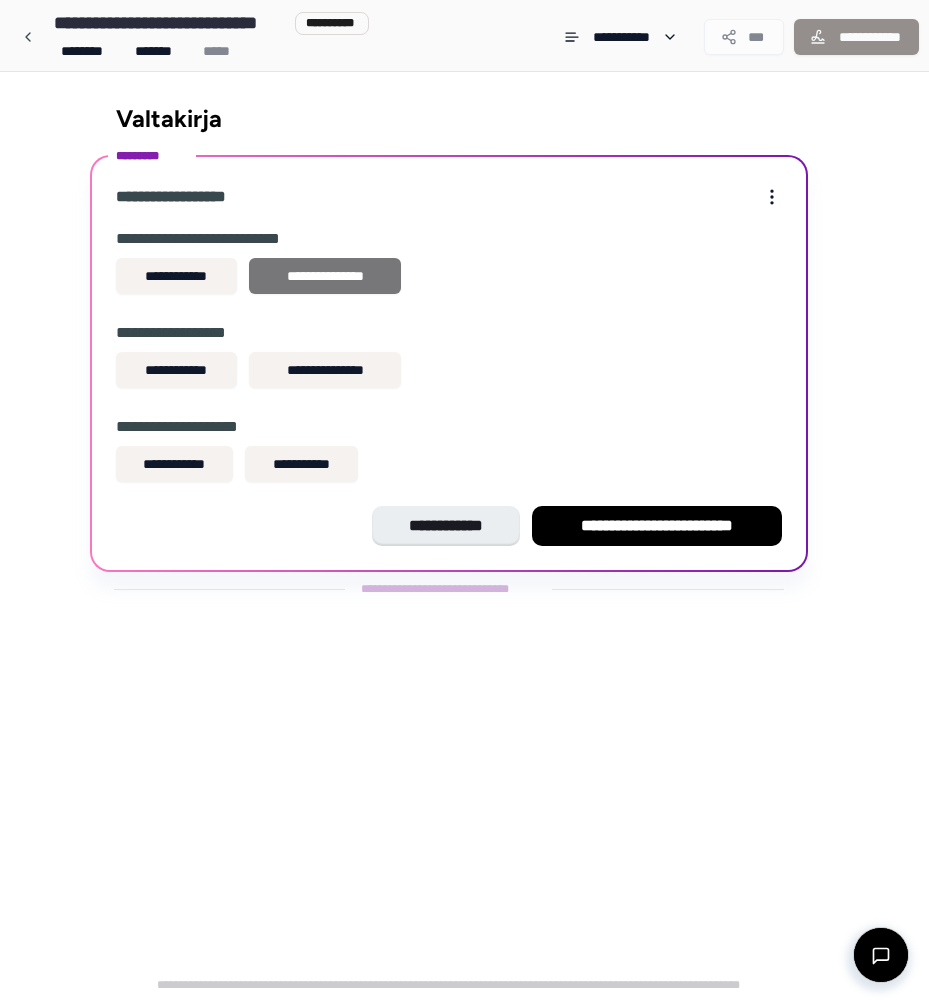 click on "**********" at bounding box center [324, 276] 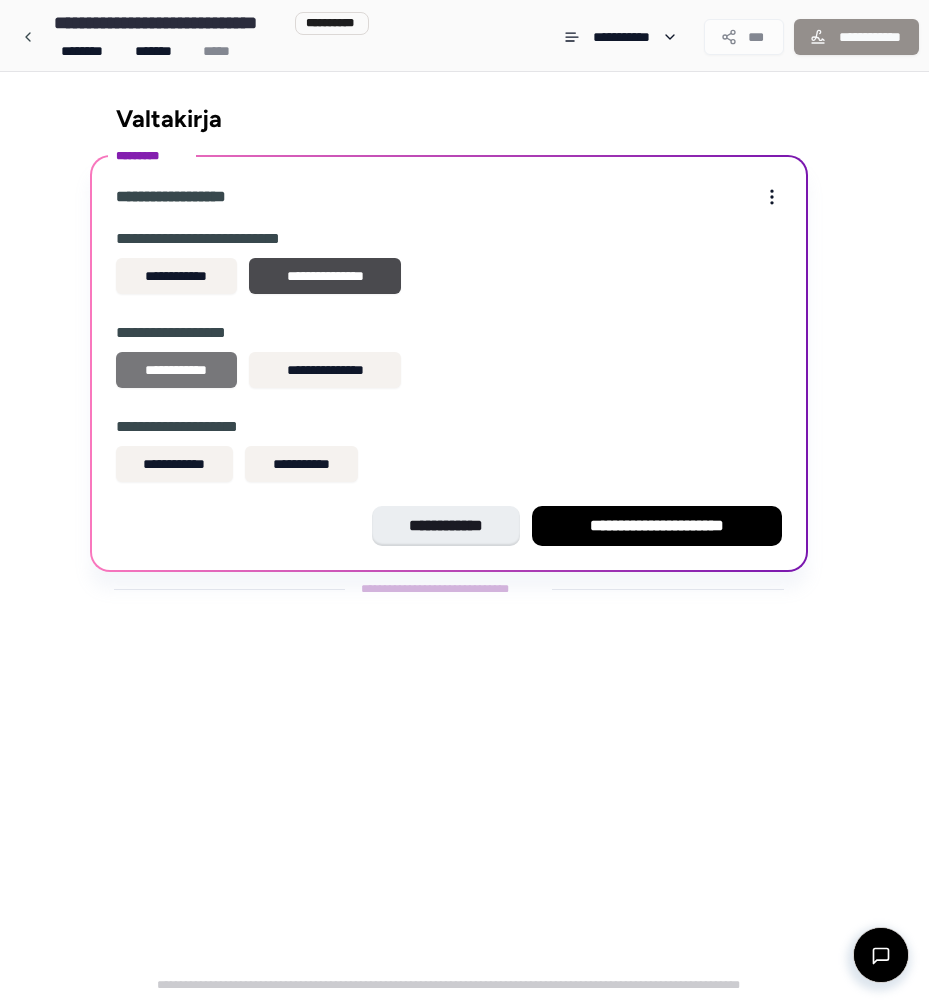 click on "**********" at bounding box center (177, 370) 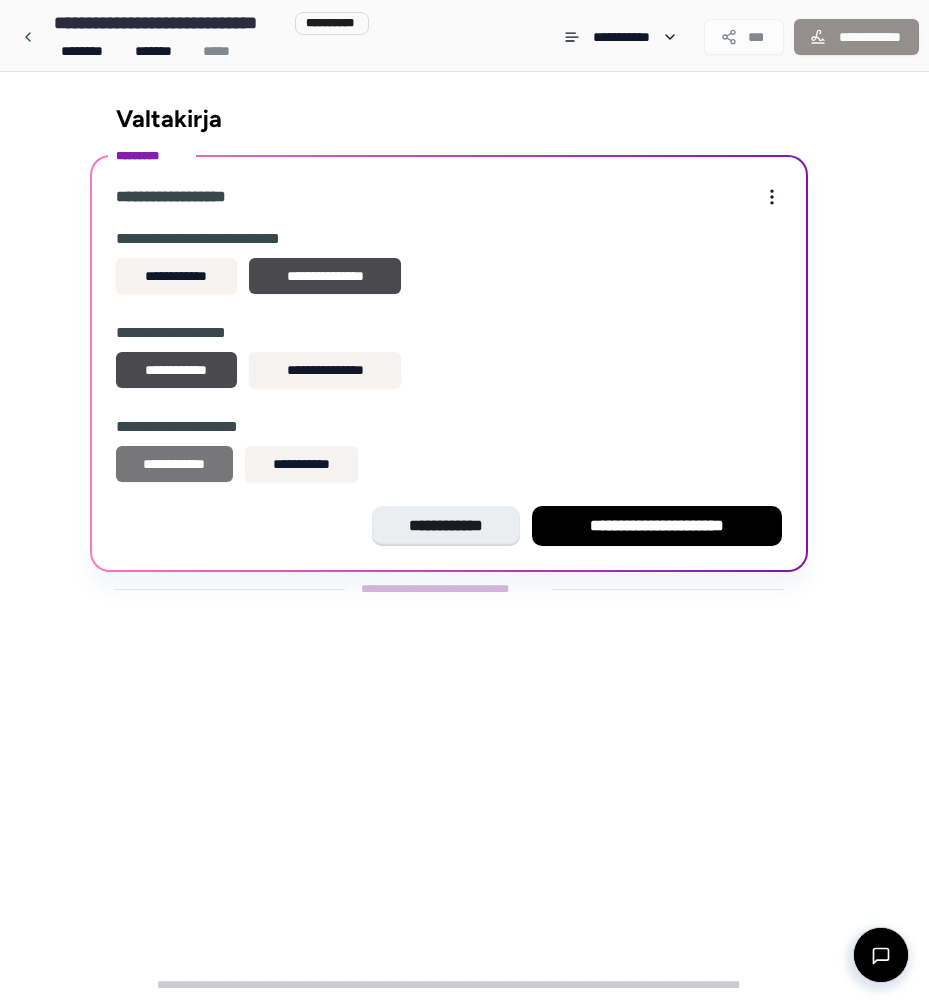 click on "**********" at bounding box center (175, 464) 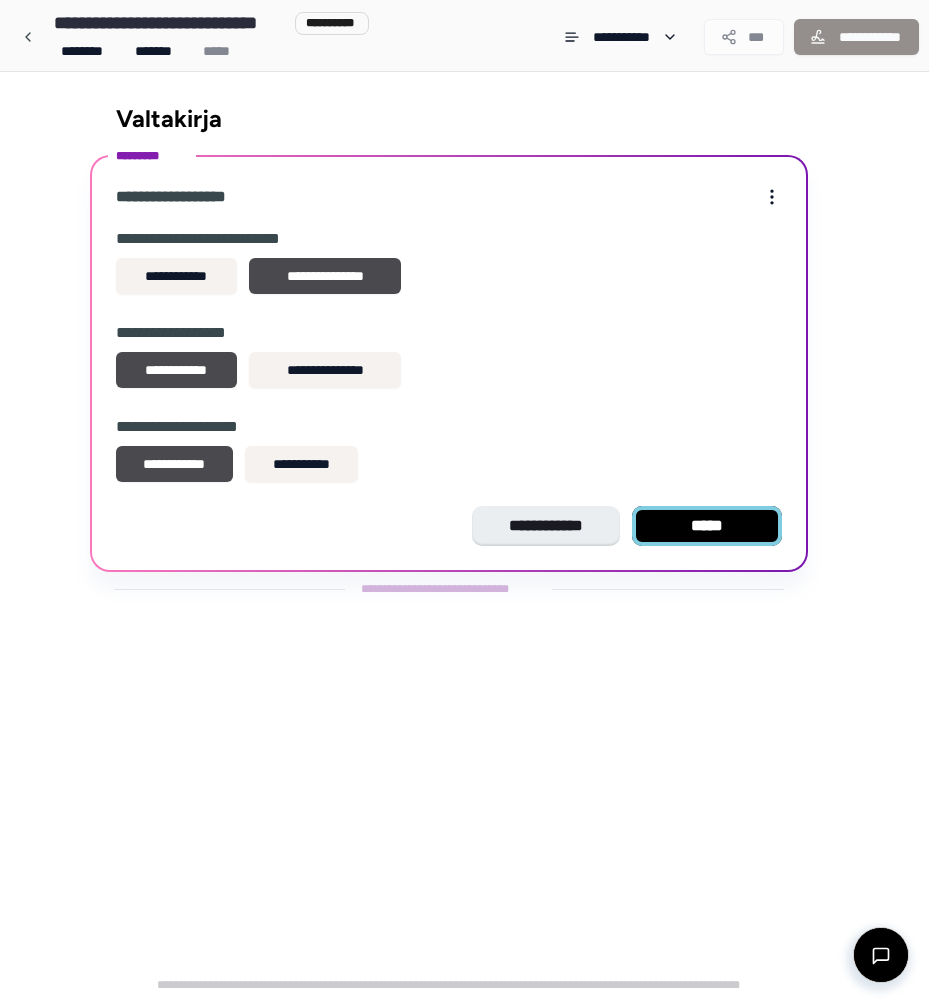 click on "*****" at bounding box center (707, 526) 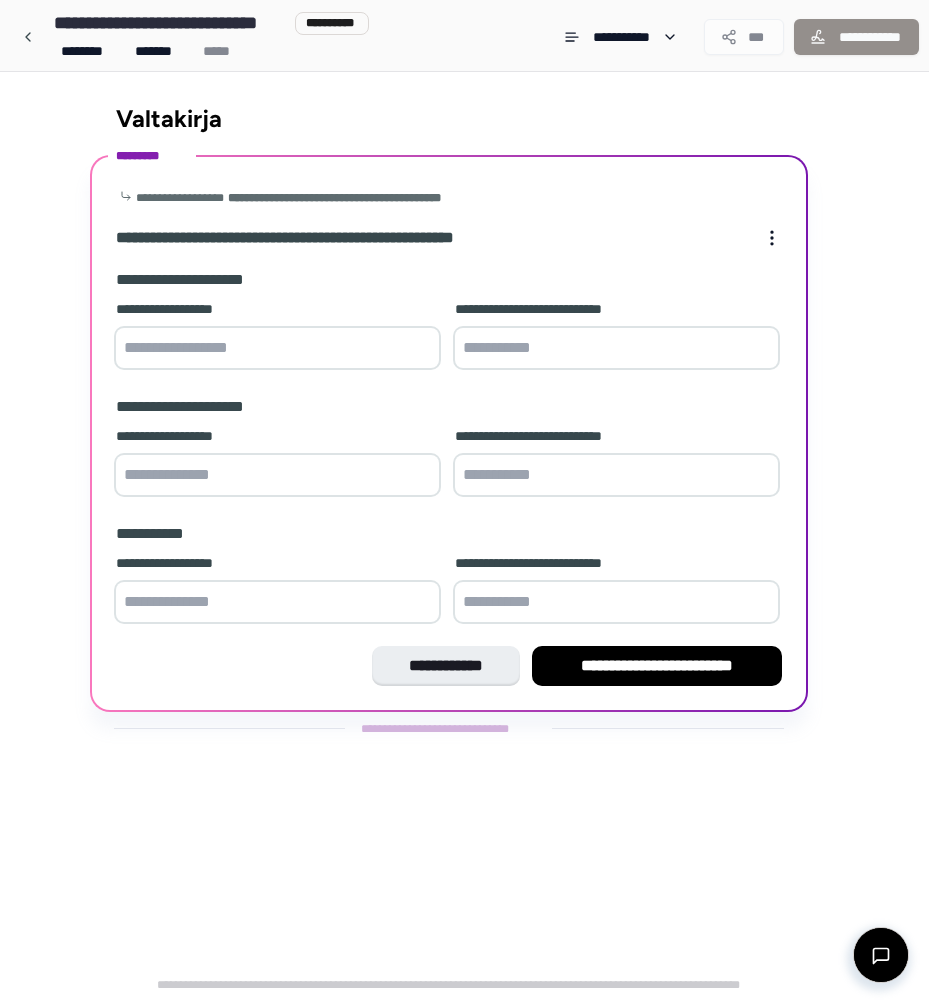click at bounding box center (277, 348) 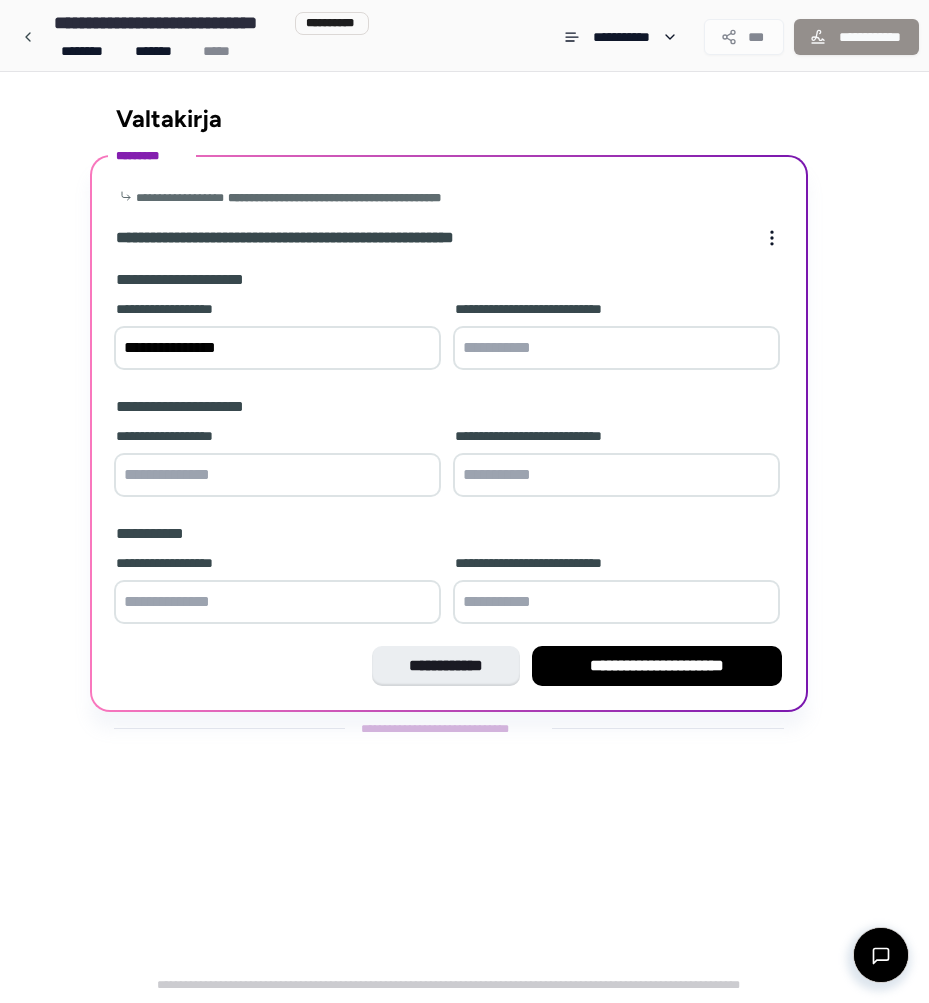 type on "**********" 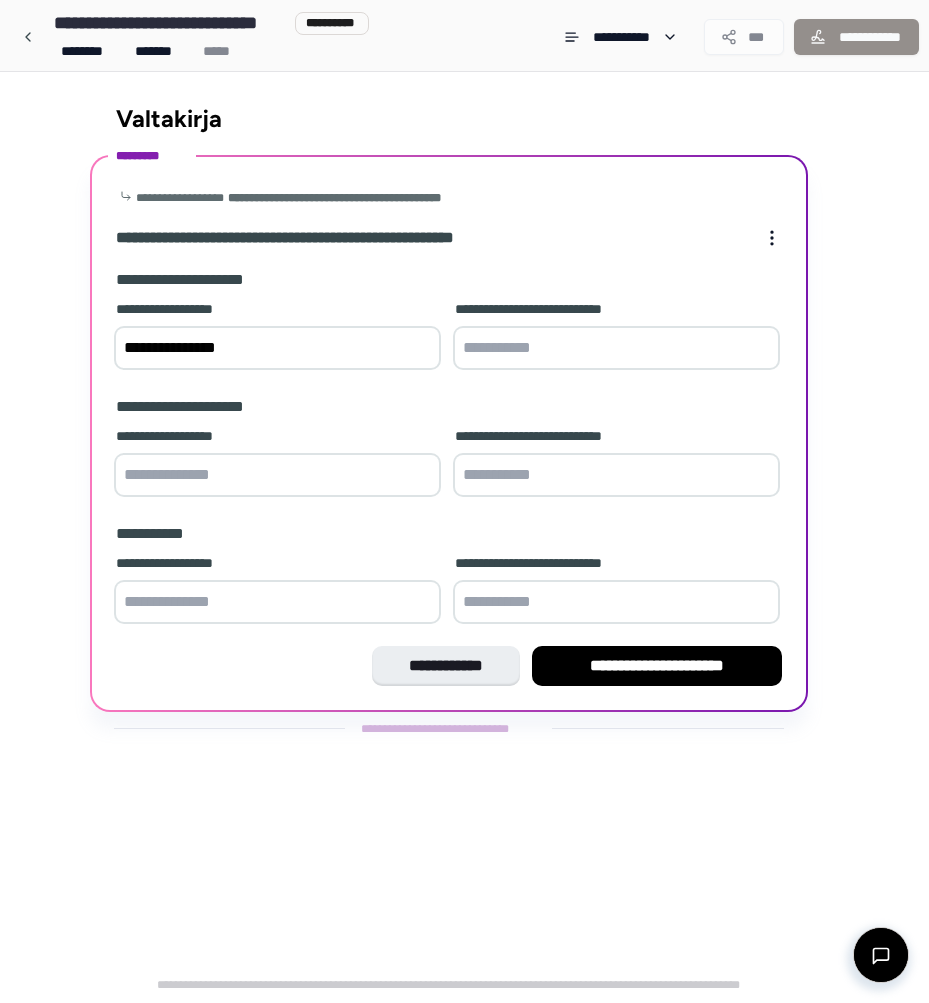 click at bounding box center (616, 348) 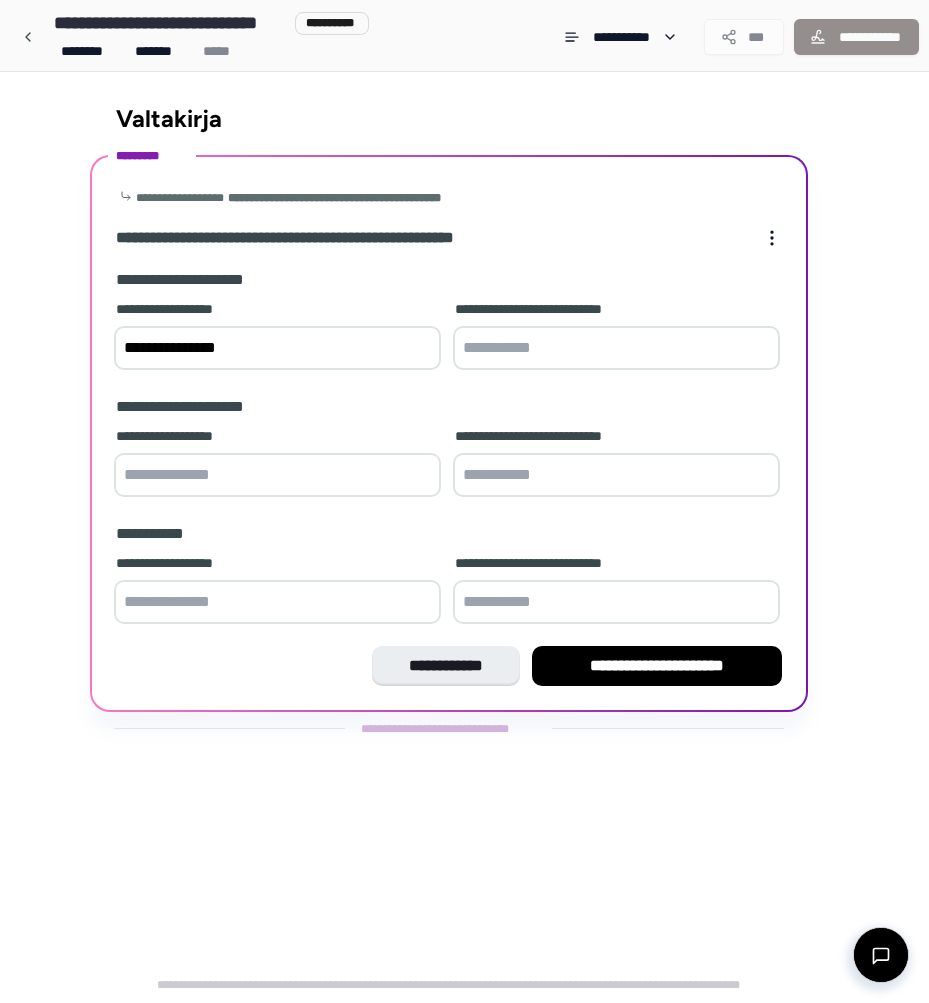 click at bounding box center (277, 475) 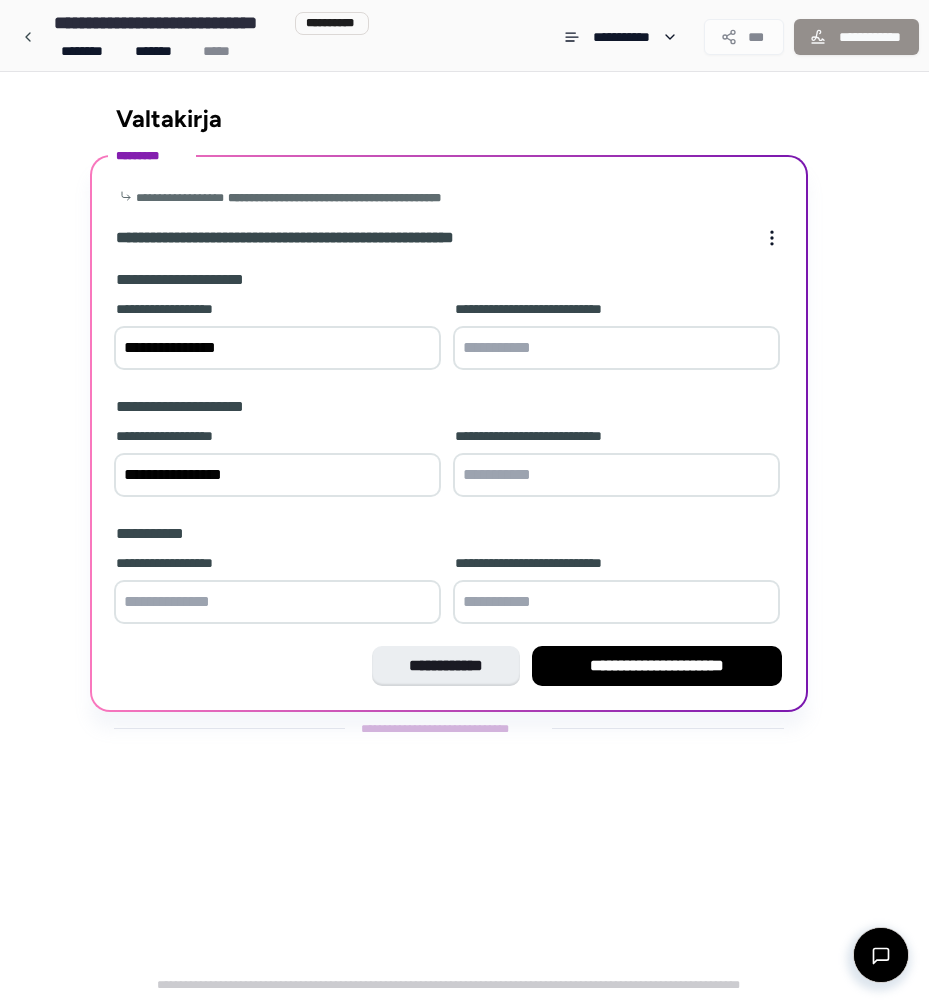 type on "**********" 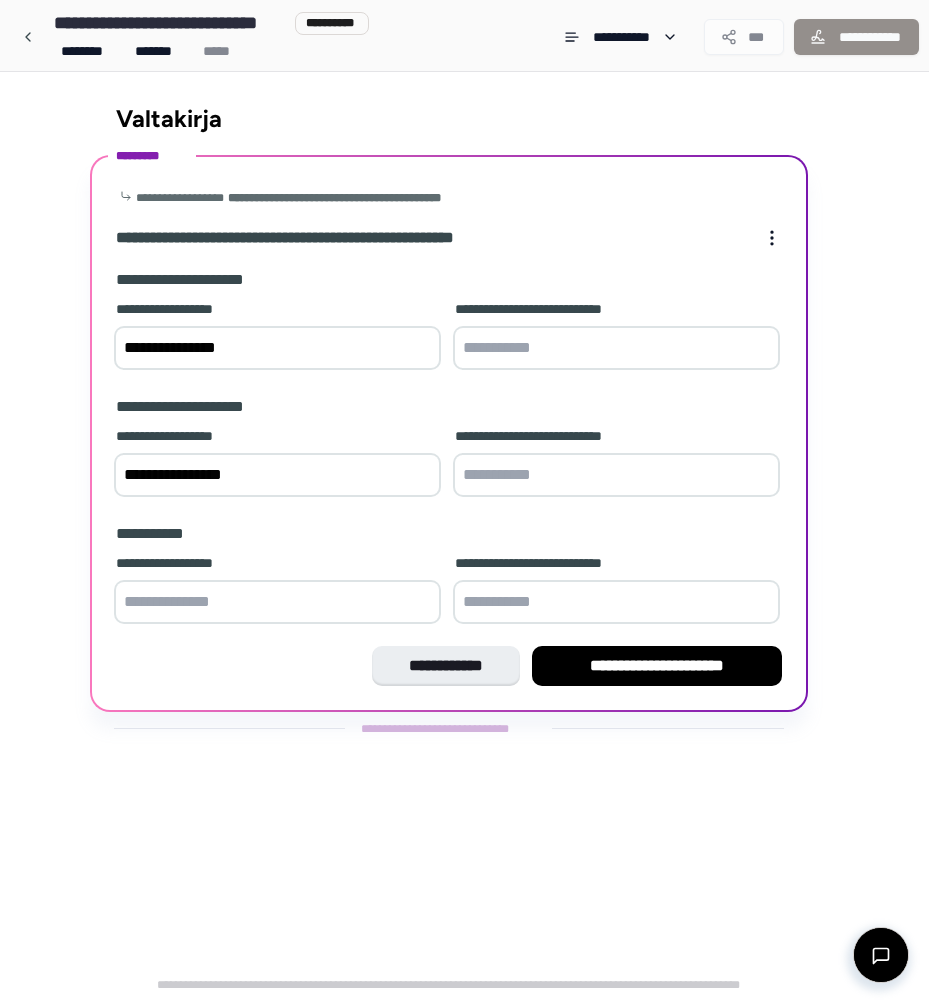 click at bounding box center (277, 602) 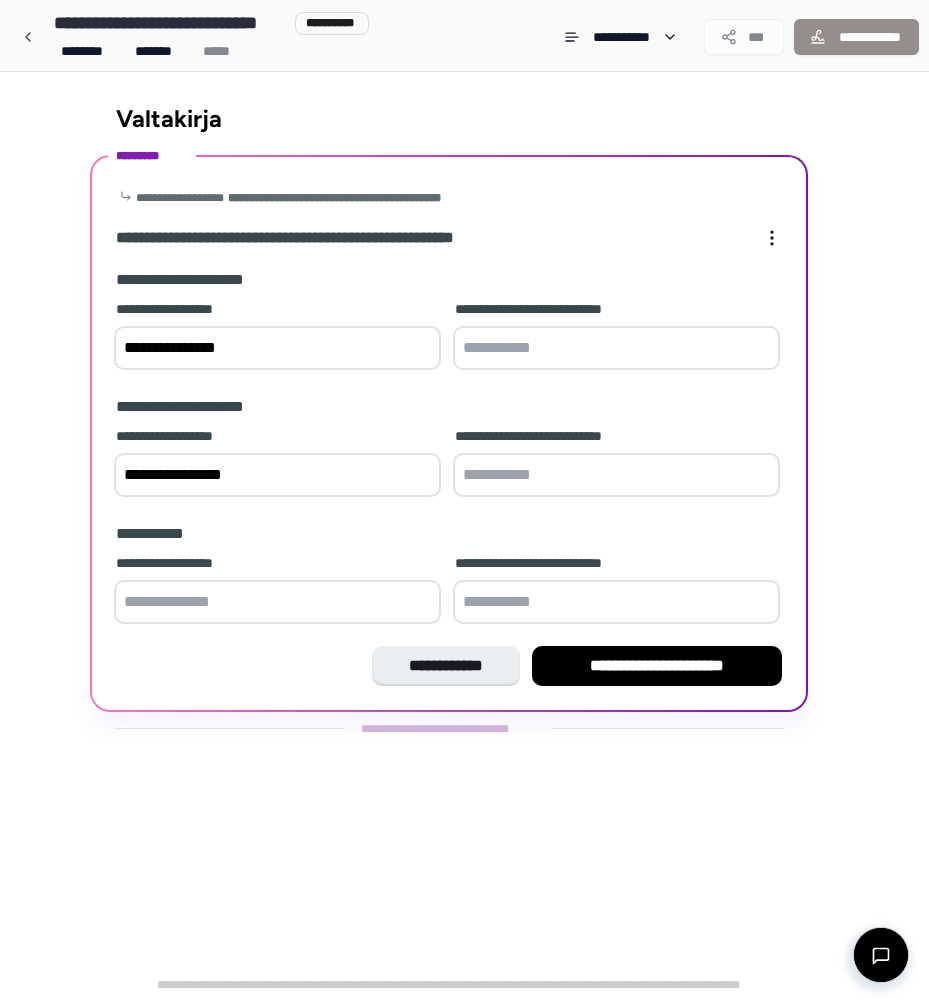 type on "*" 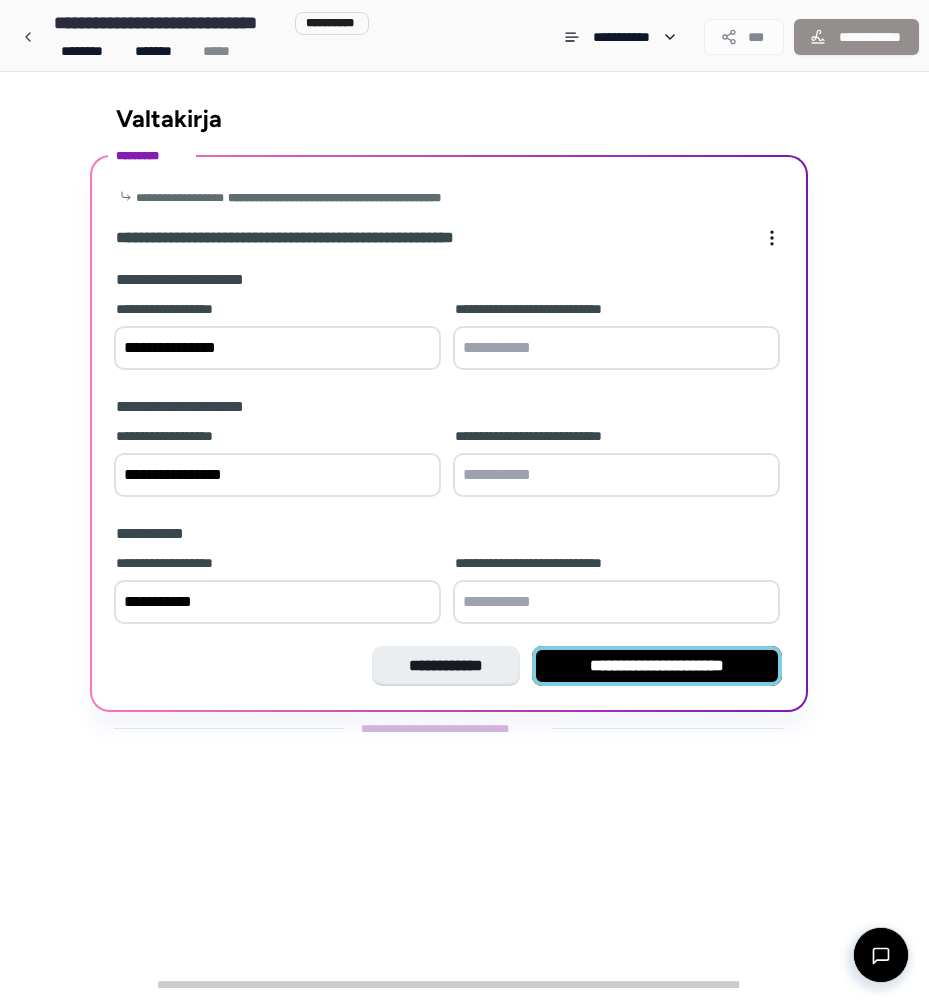 type on "**********" 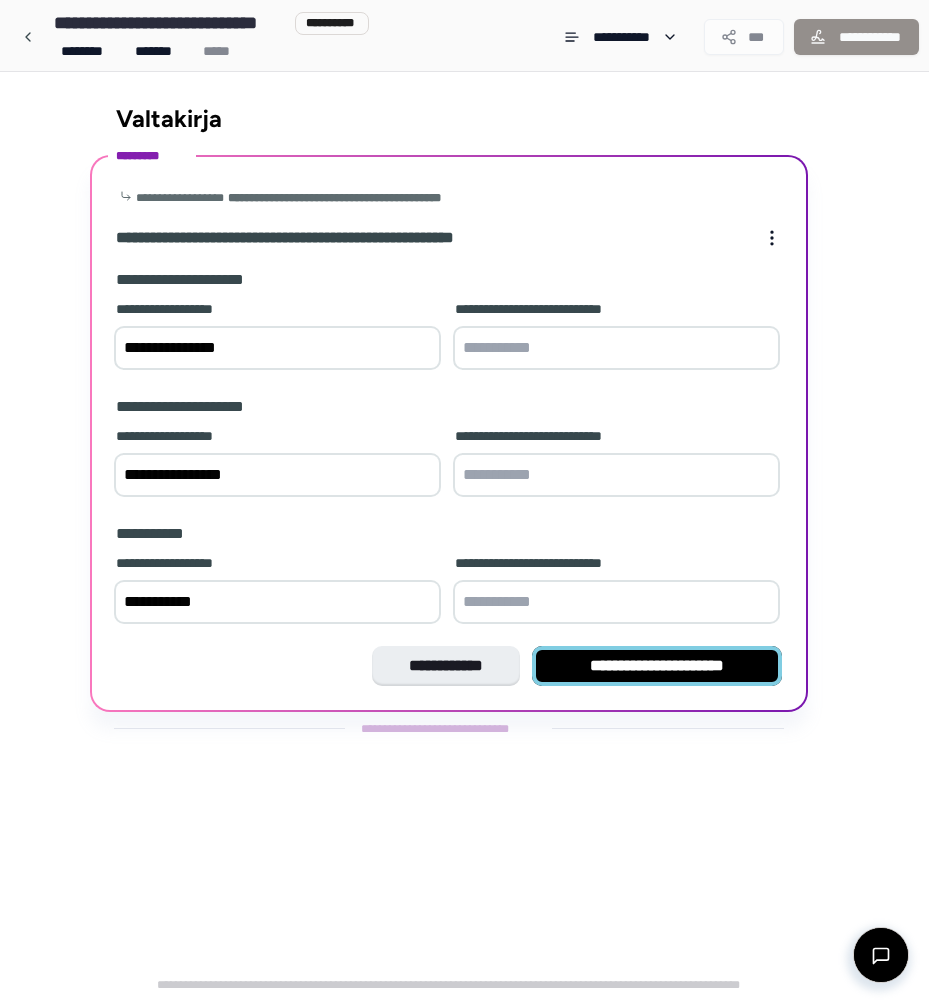 click on "**********" at bounding box center (657, 666) 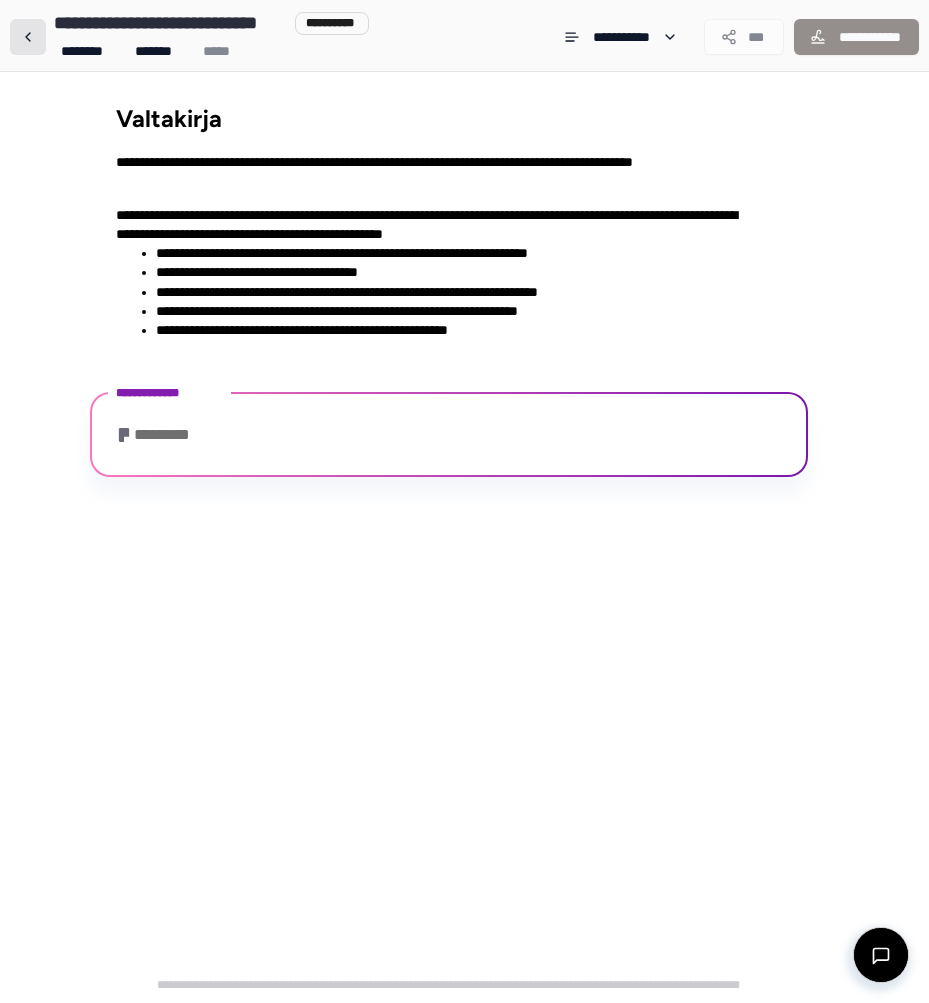 click at bounding box center (28, 37) 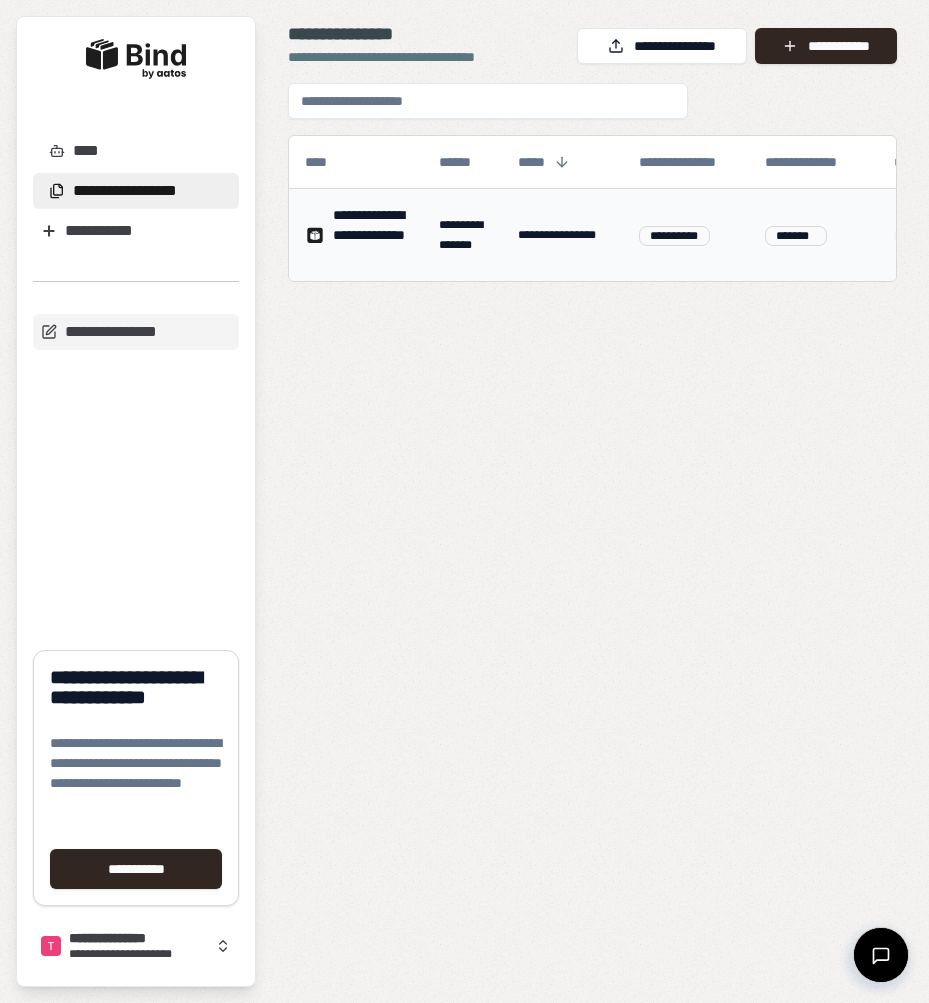 click on "**********" at bounding box center [674, 236] 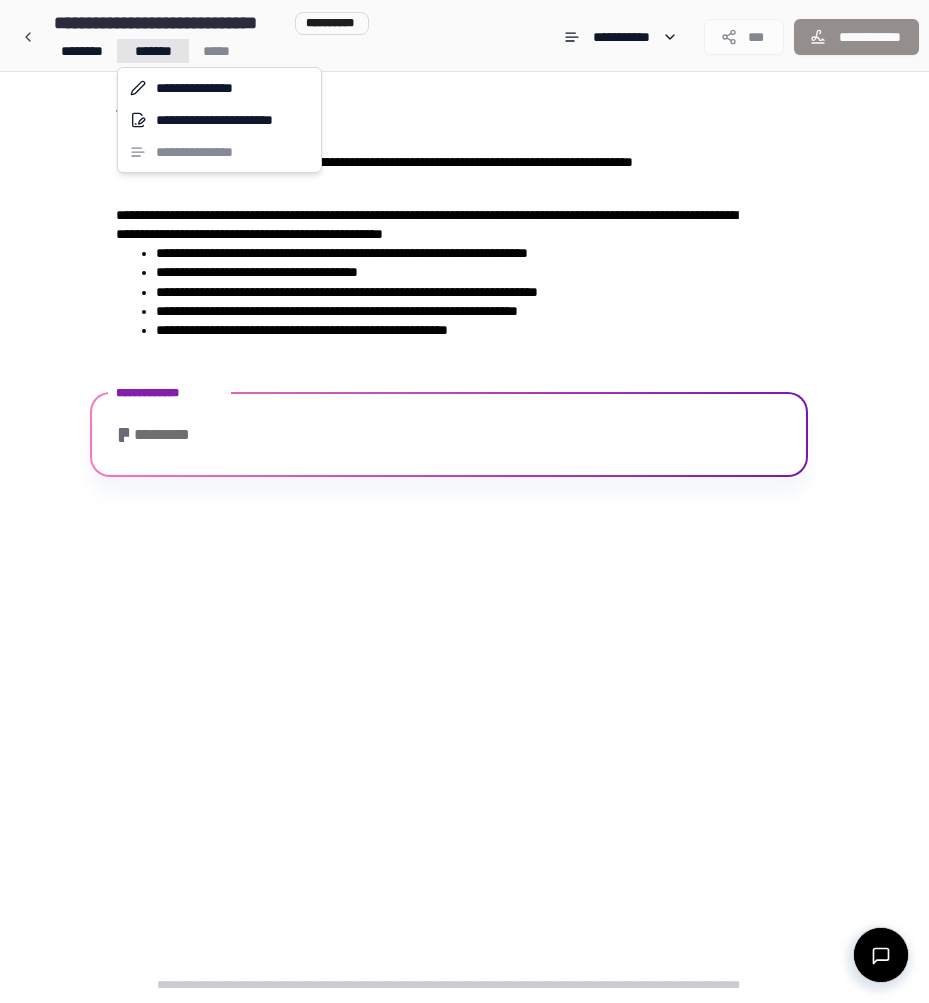 click on "**********" at bounding box center [464, 501] 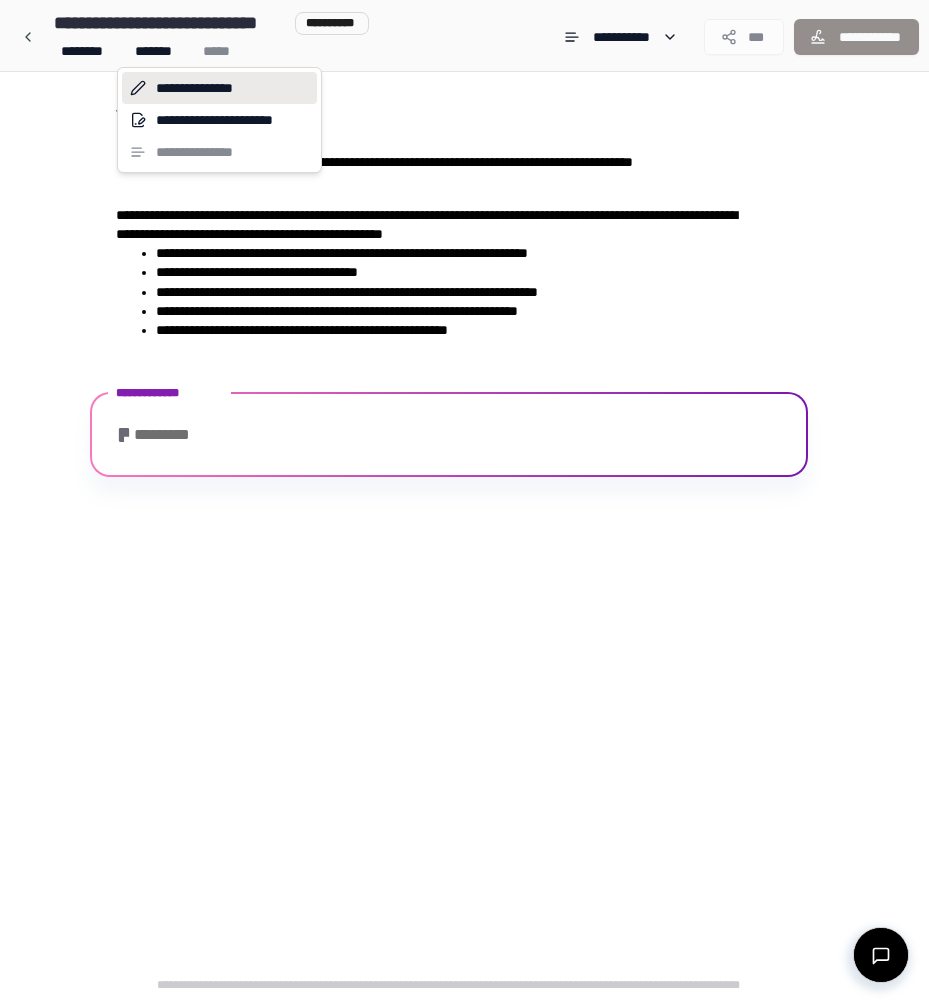 click on "**********" at bounding box center [219, 88] 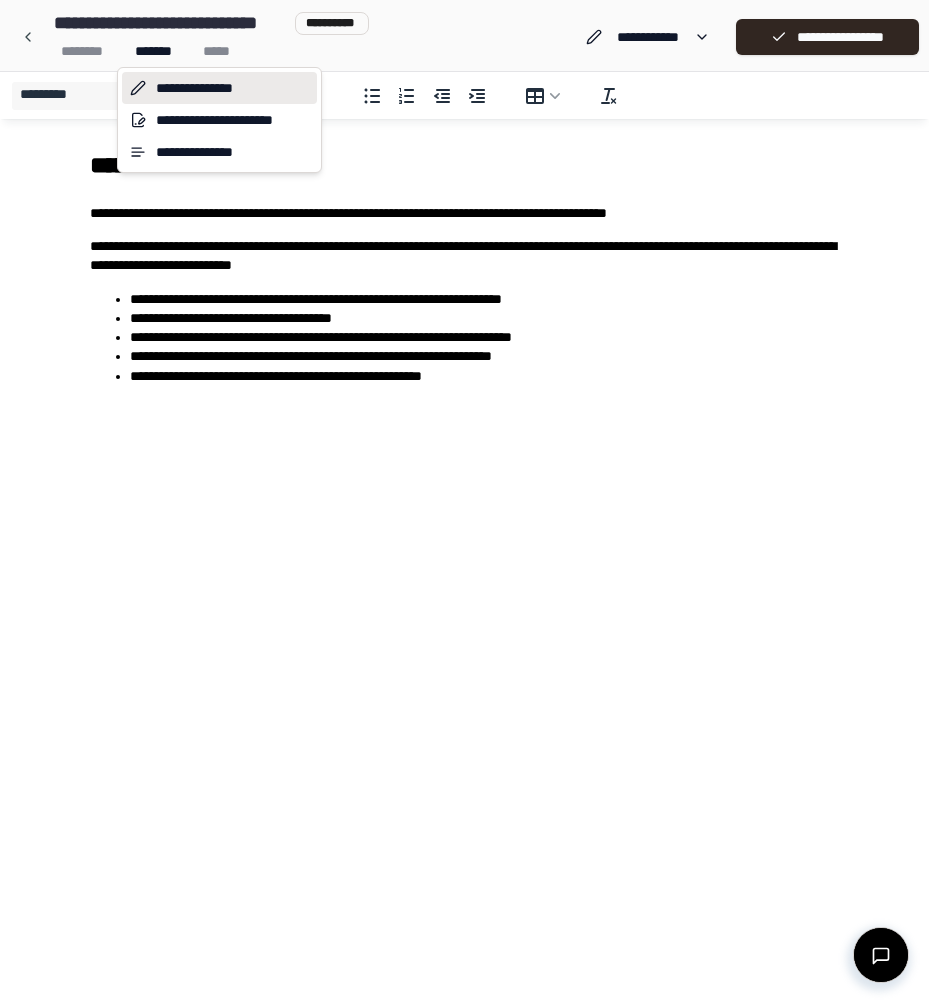 scroll, scrollTop: 0, scrollLeft: 0, axis: both 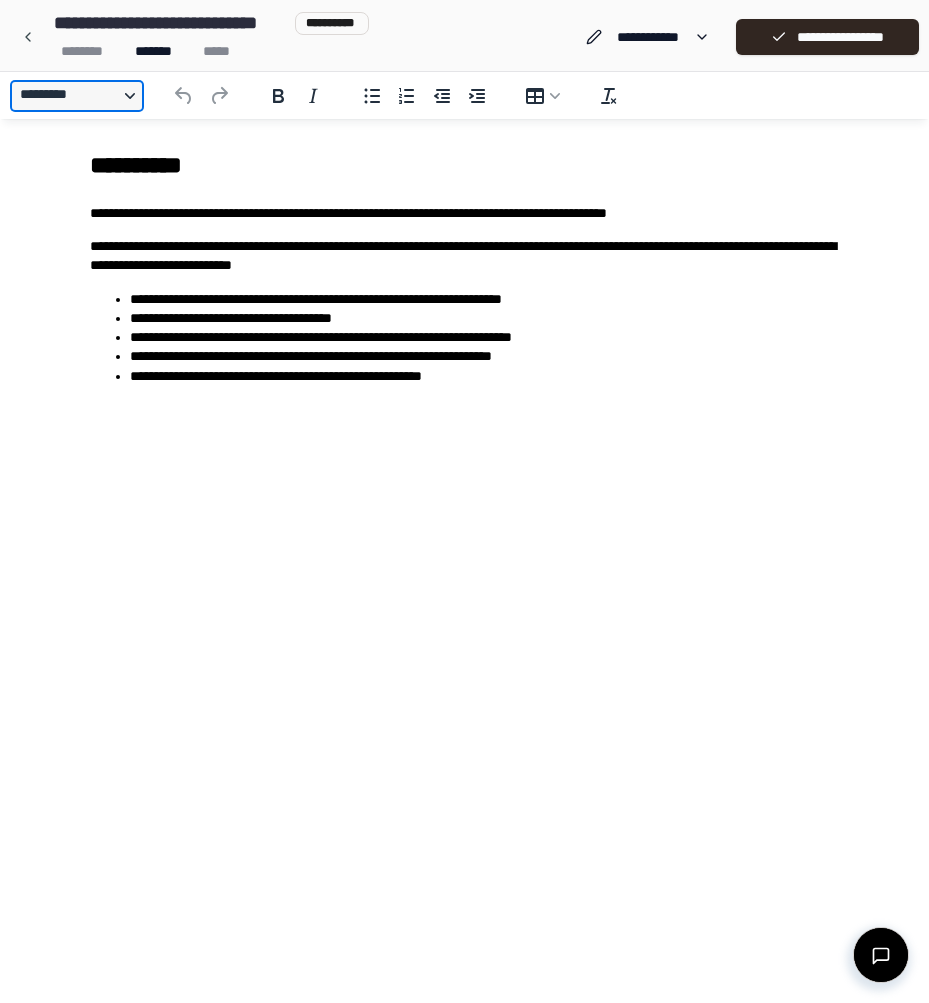click on "*********" at bounding box center (77, 96) 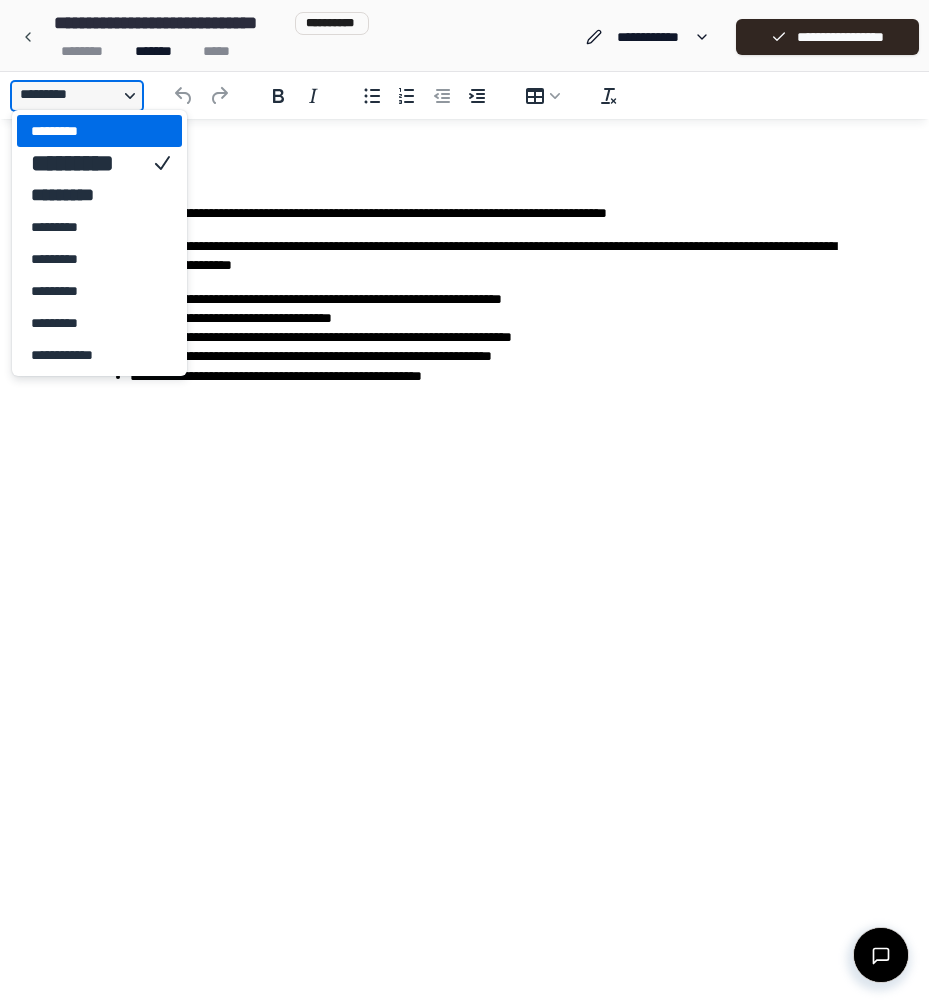 click on "*********" at bounding box center (77, 96) 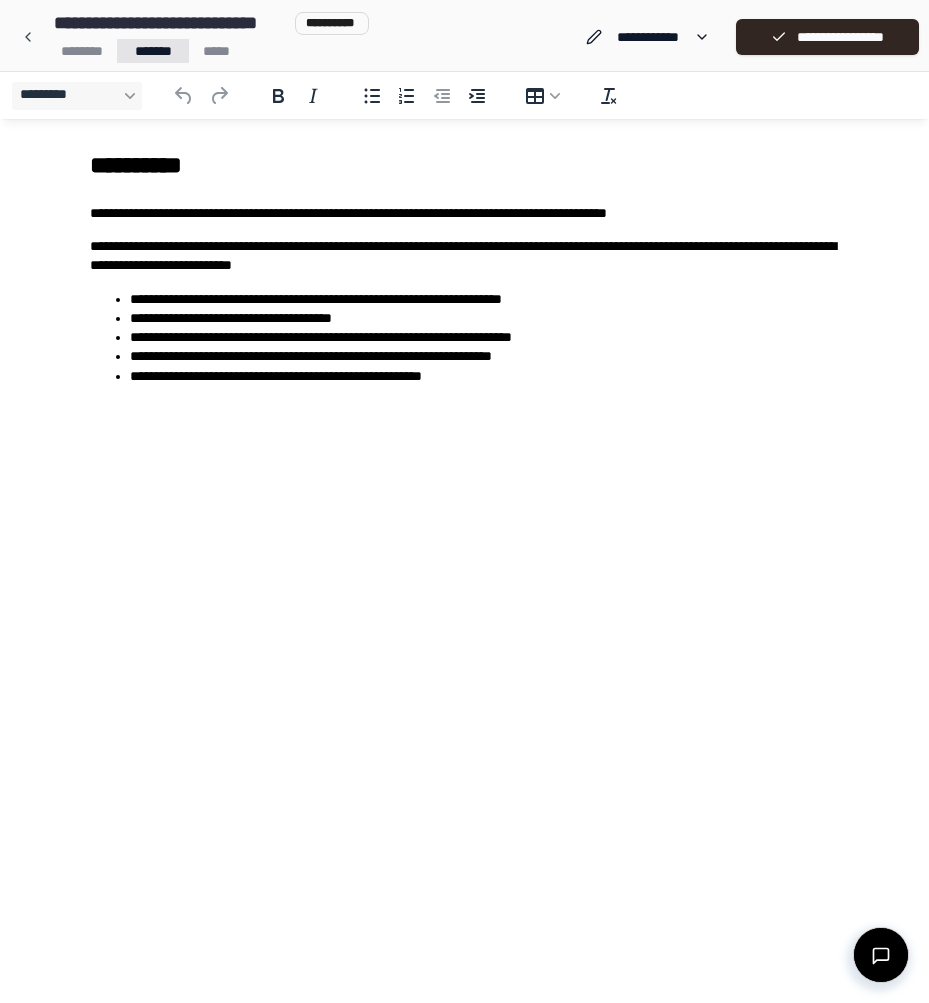 click on "**********" at bounding box center [464, 501] 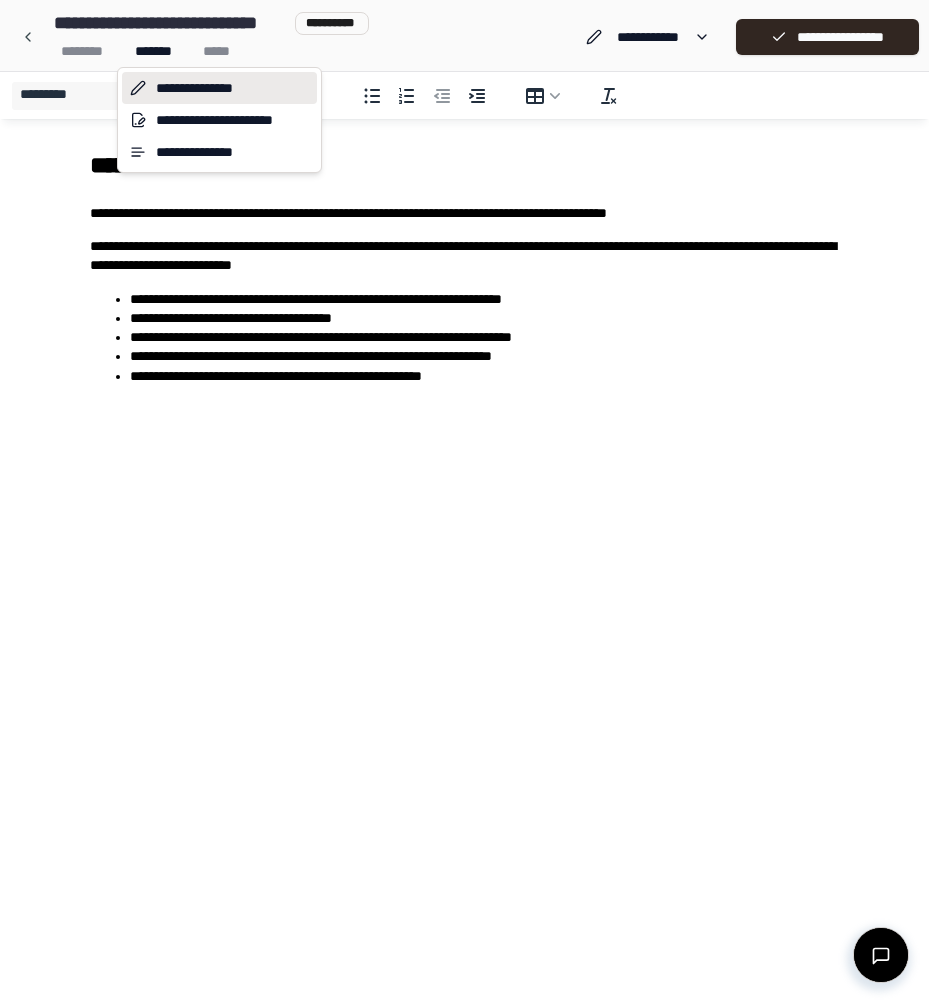 click on "**********" at bounding box center (464, 501) 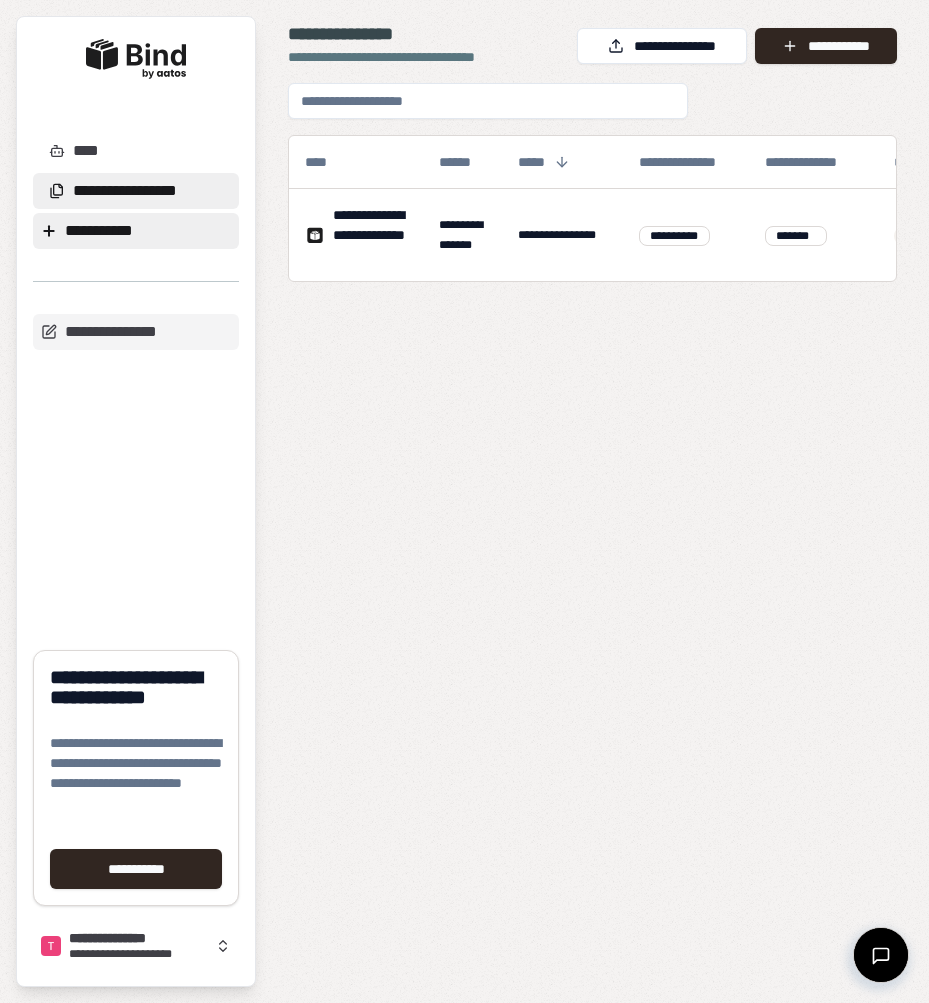 click on "**********" at bounding box center [136, 231] 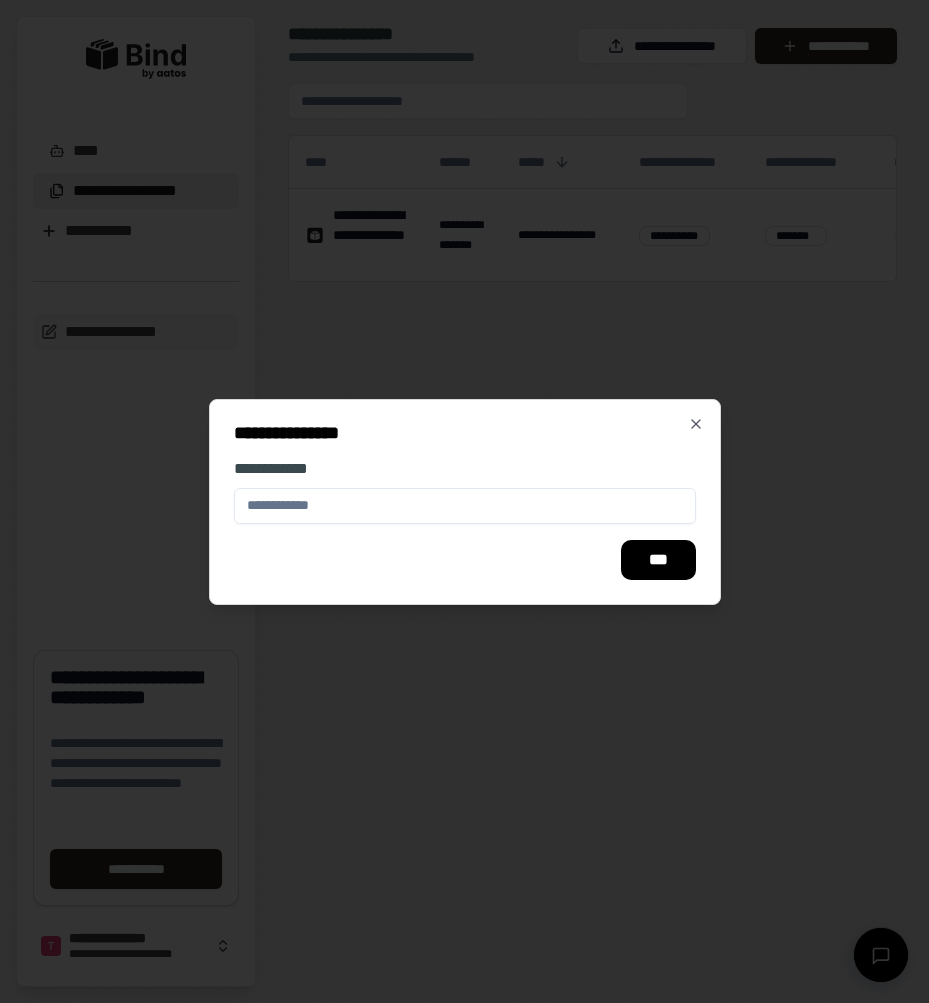 click on "**********" at bounding box center (465, 502) 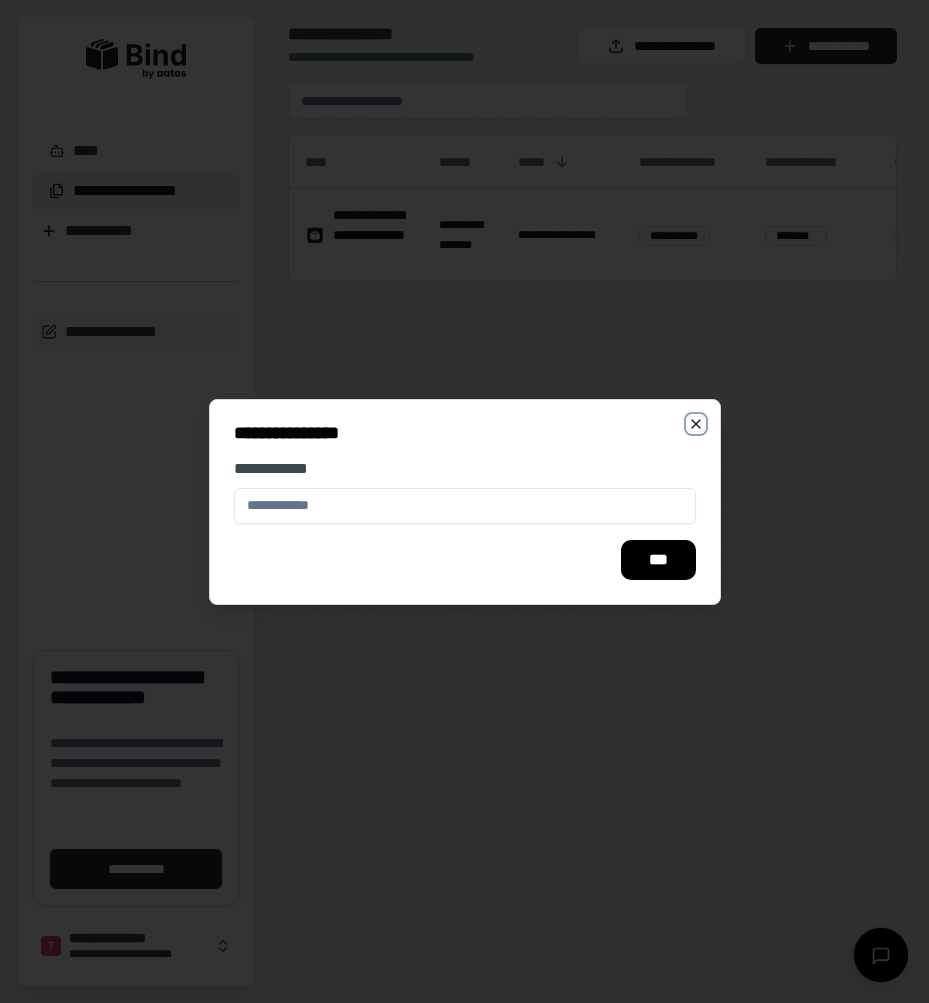 click 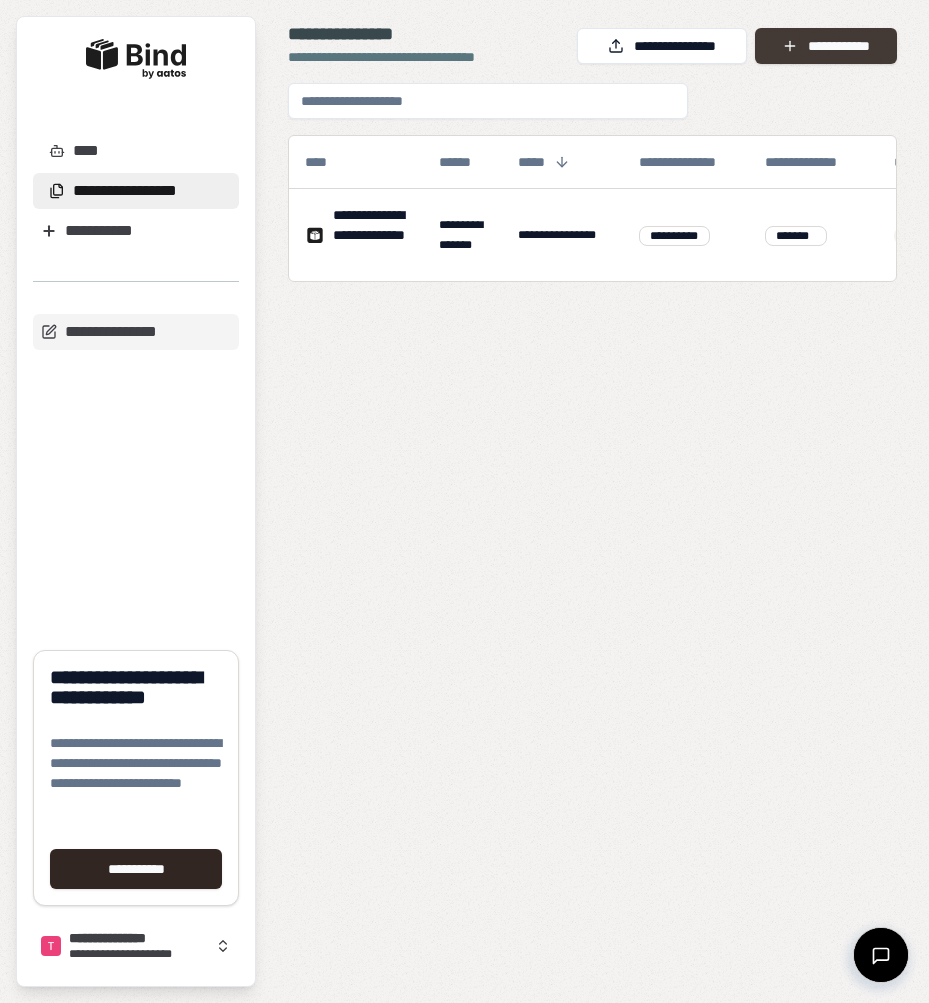 click on "**********" at bounding box center [826, 46] 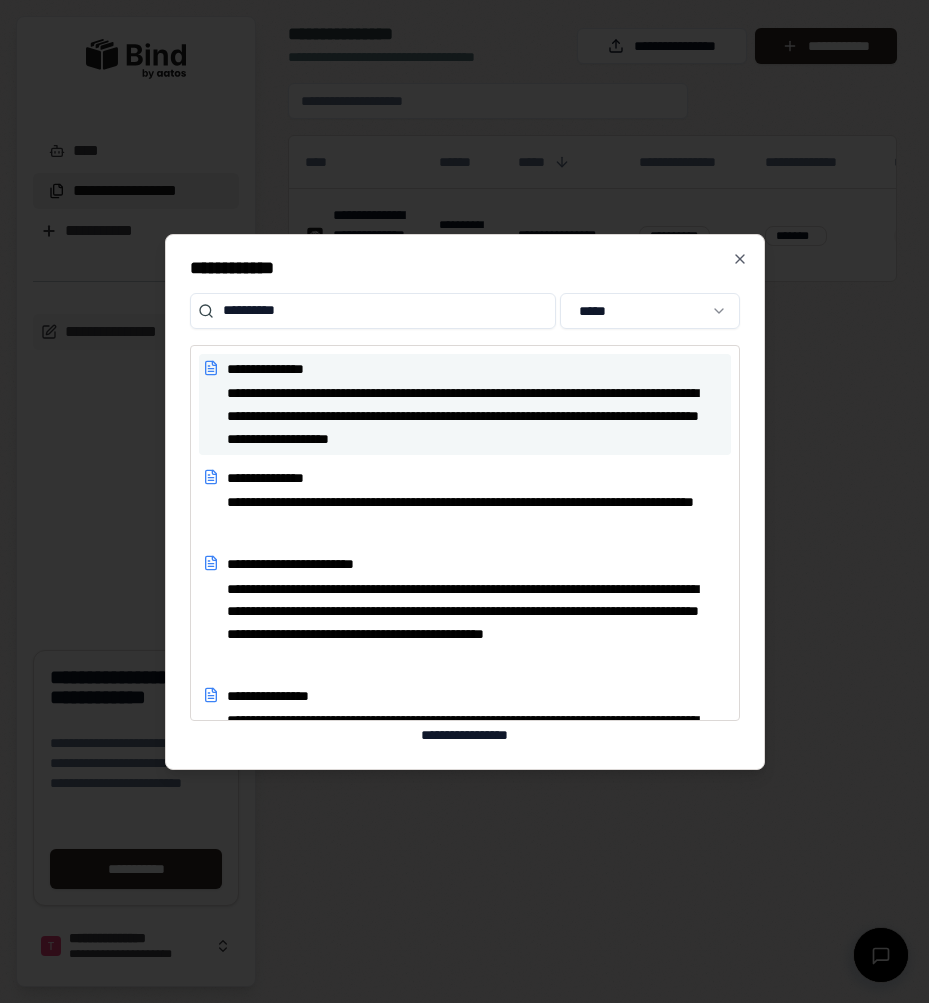 type on "**********" 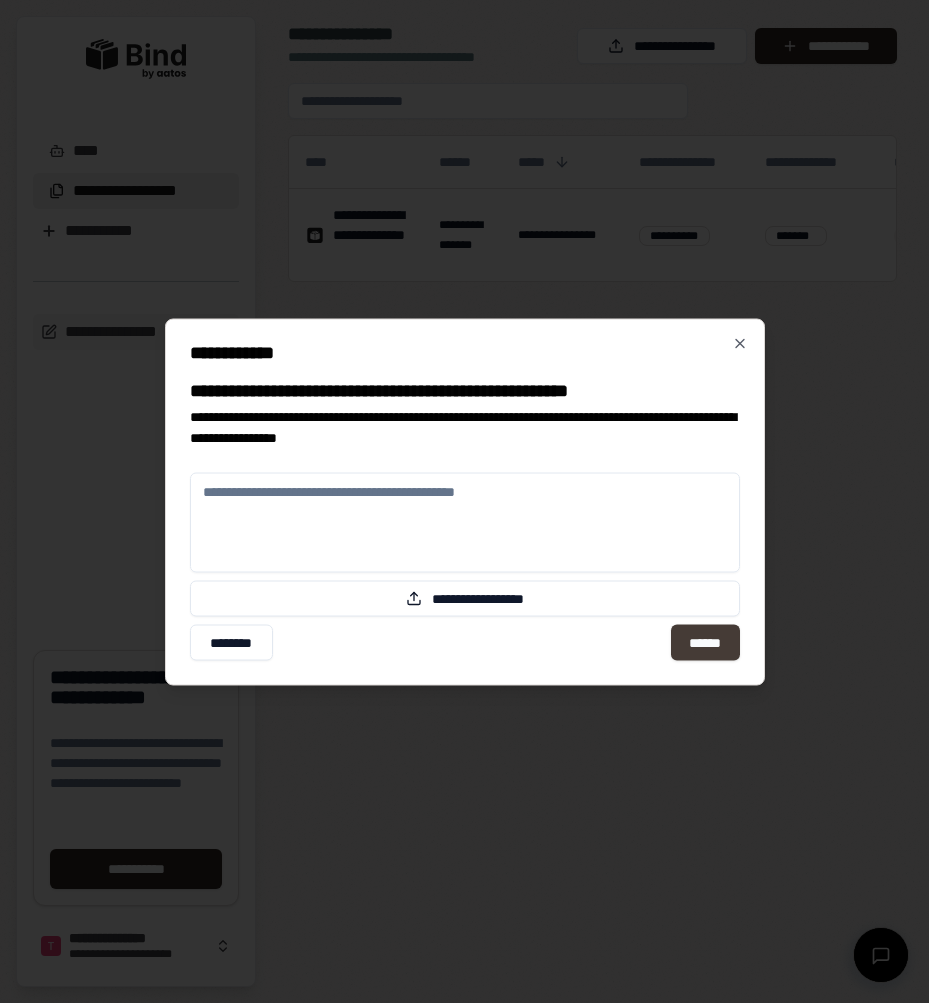click on "******" at bounding box center [705, 642] 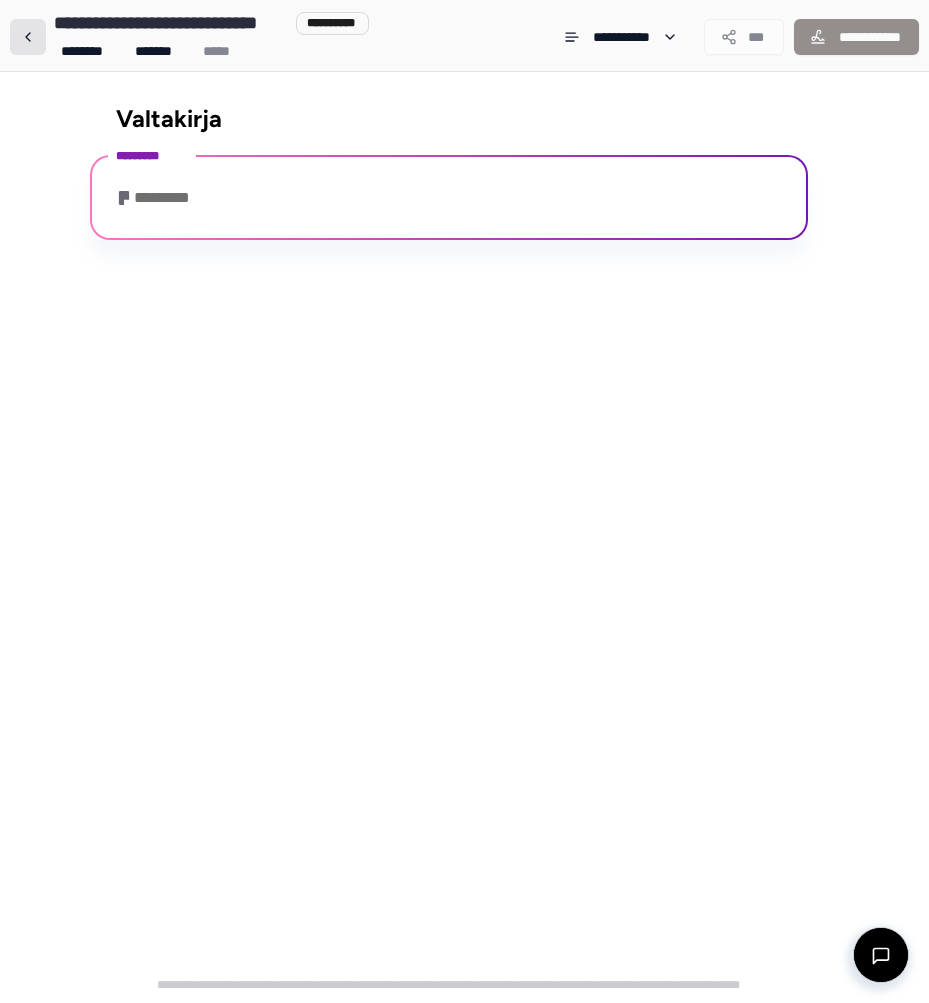 click at bounding box center [28, 37] 